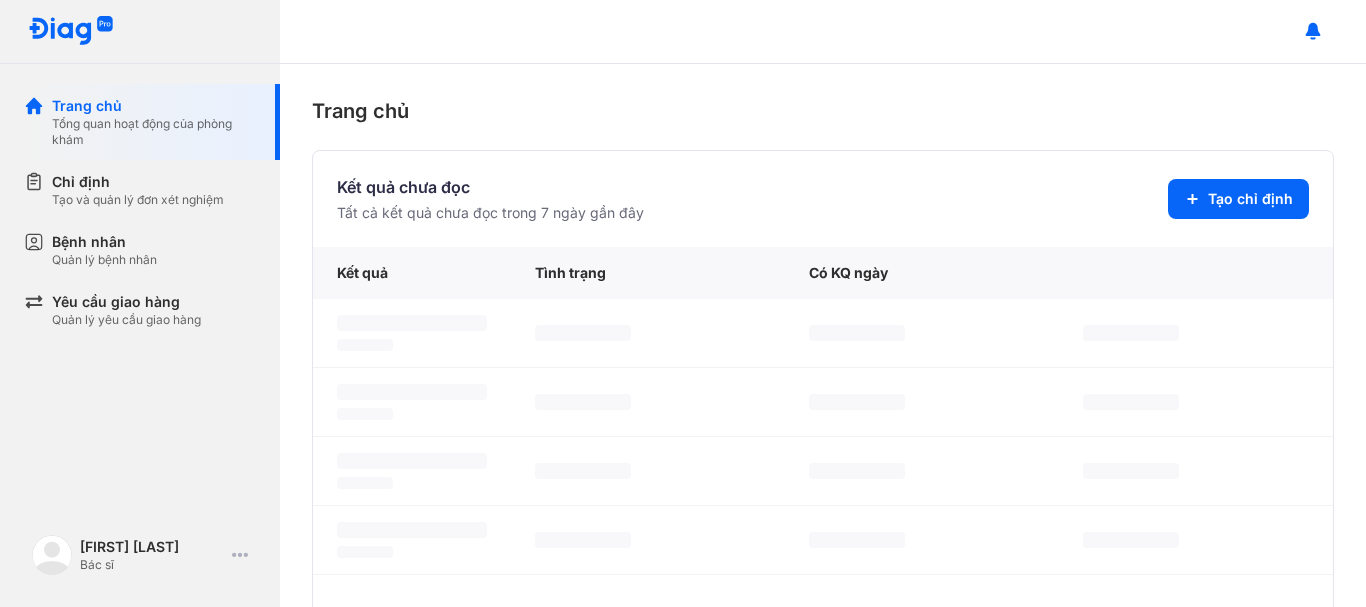 scroll, scrollTop: 0, scrollLeft: 0, axis: both 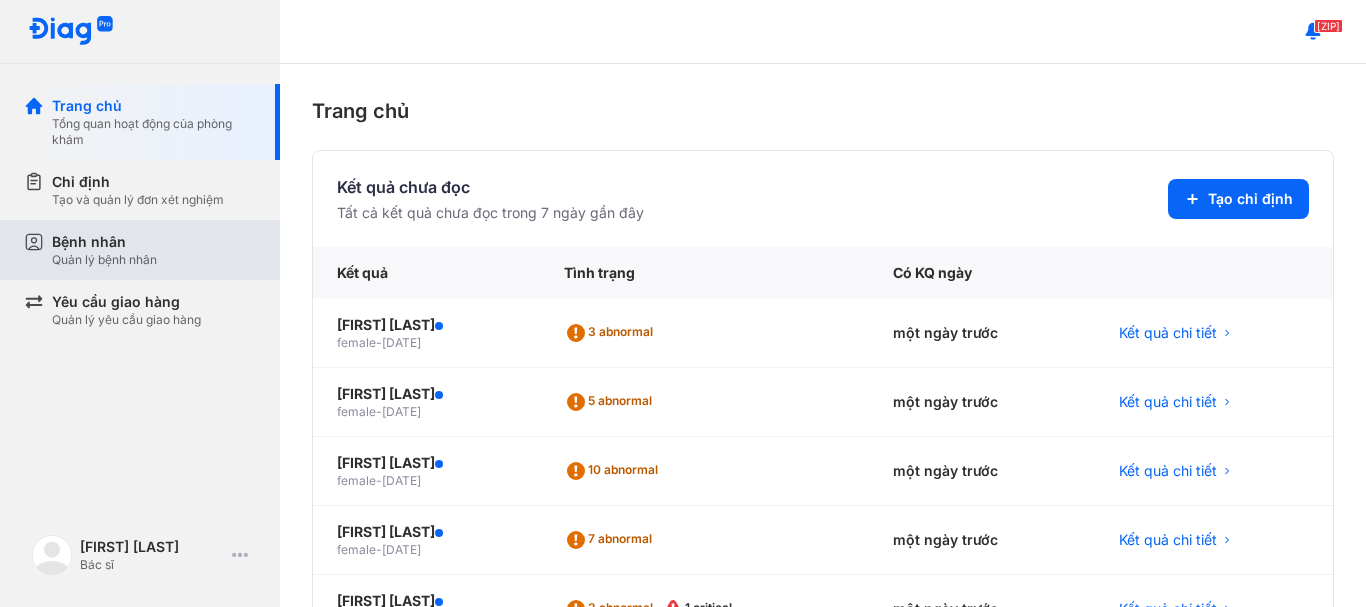 click on "Bệnh nhân" at bounding box center [104, 242] 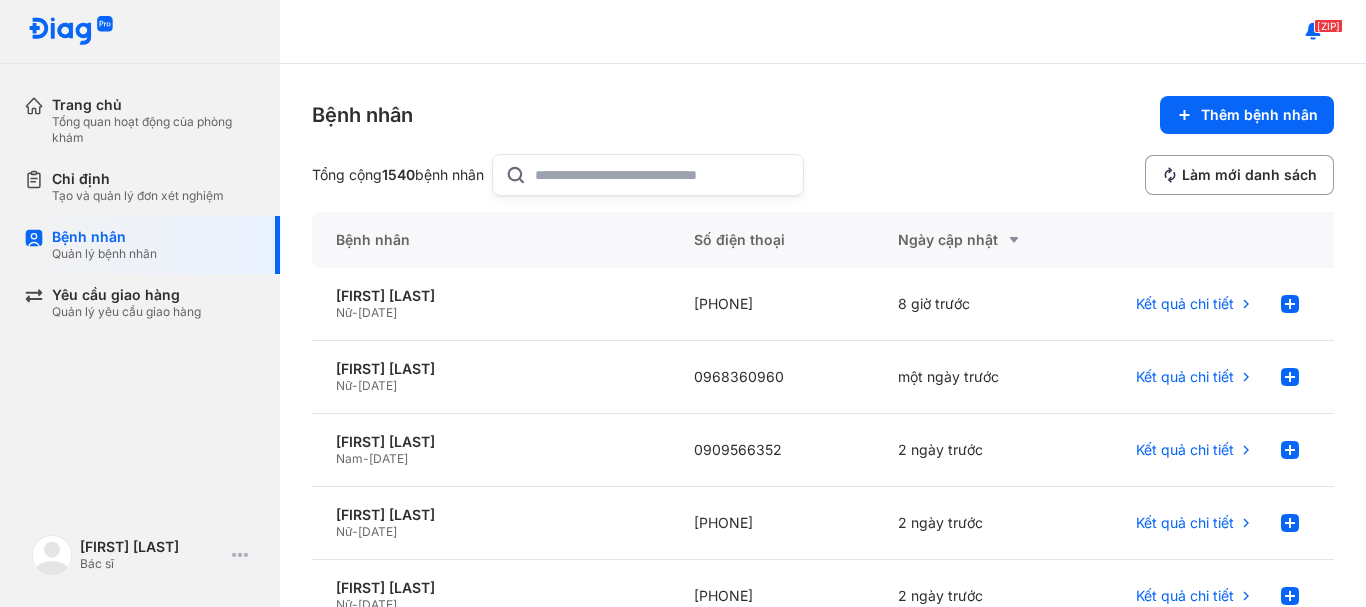click 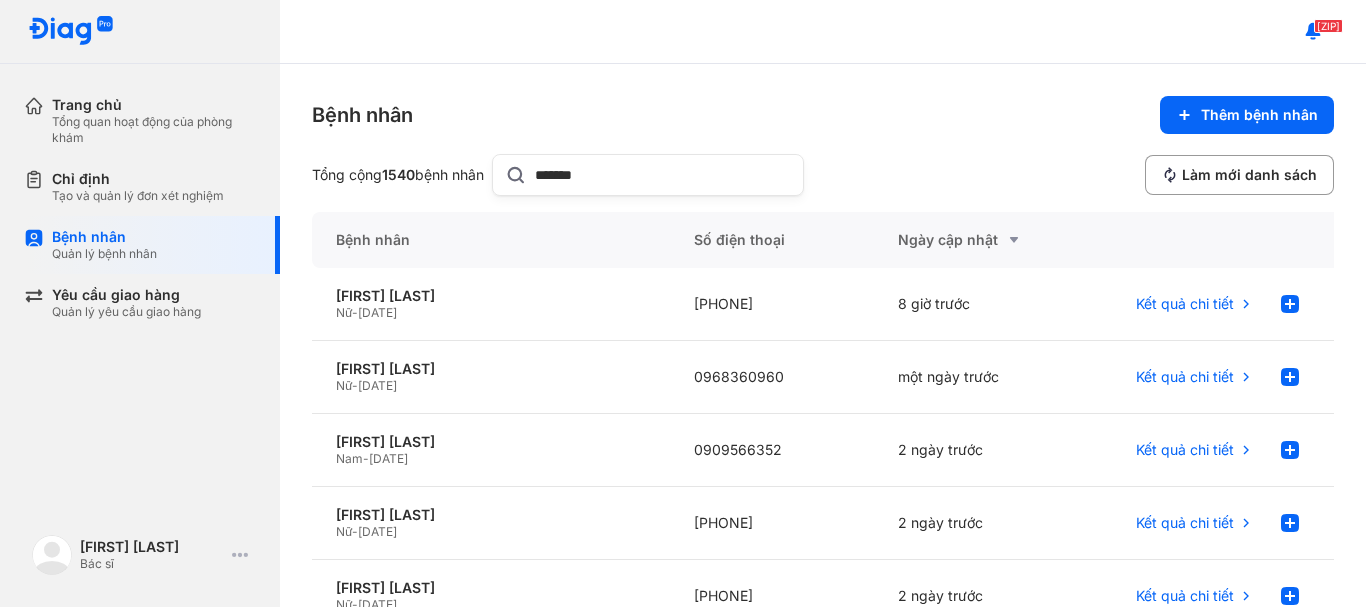 type on "*******" 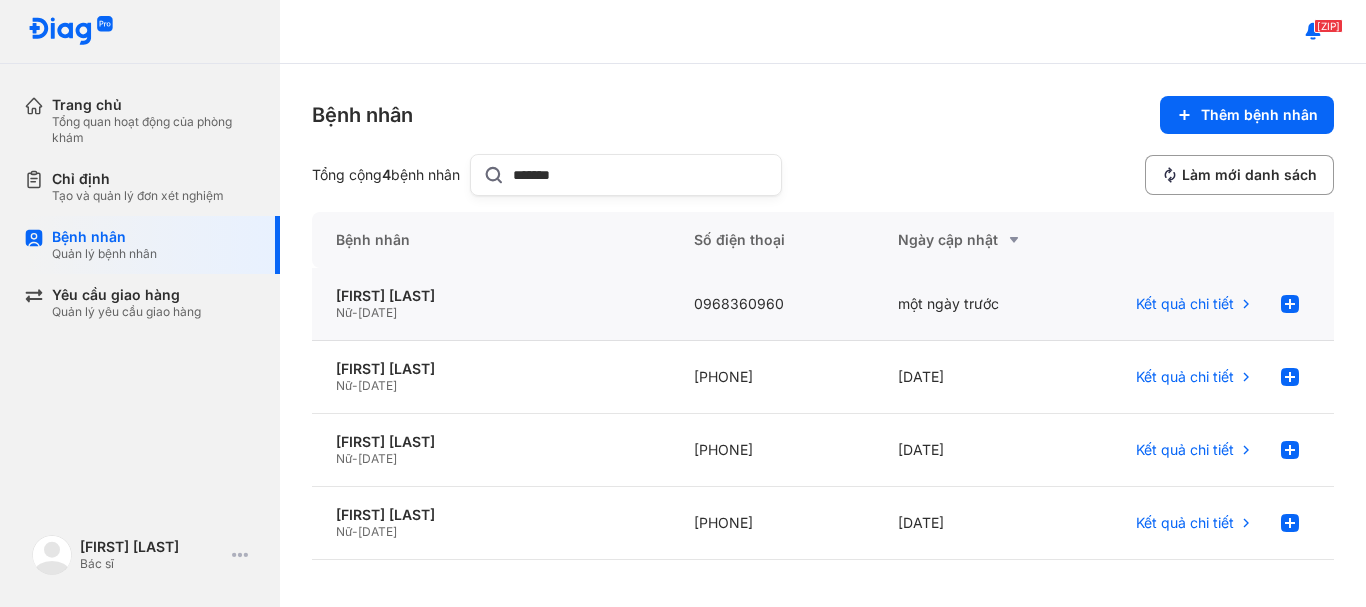 click on "[DATE]" at bounding box center [377, 312] 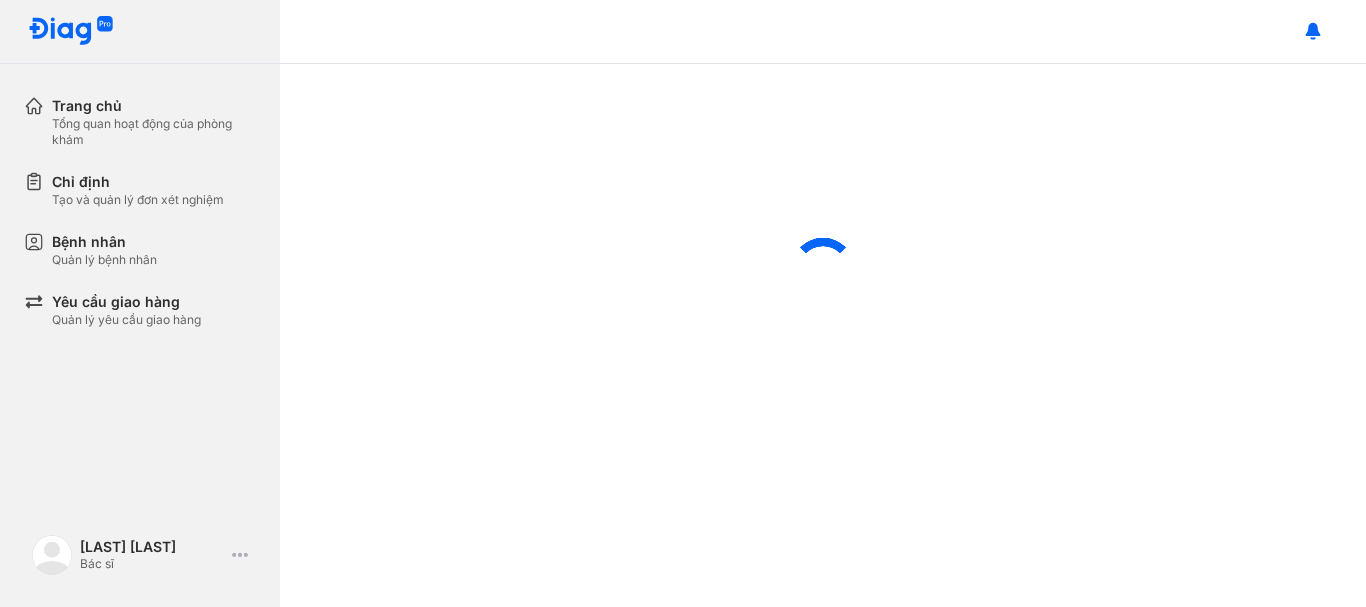 scroll, scrollTop: 0, scrollLeft: 0, axis: both 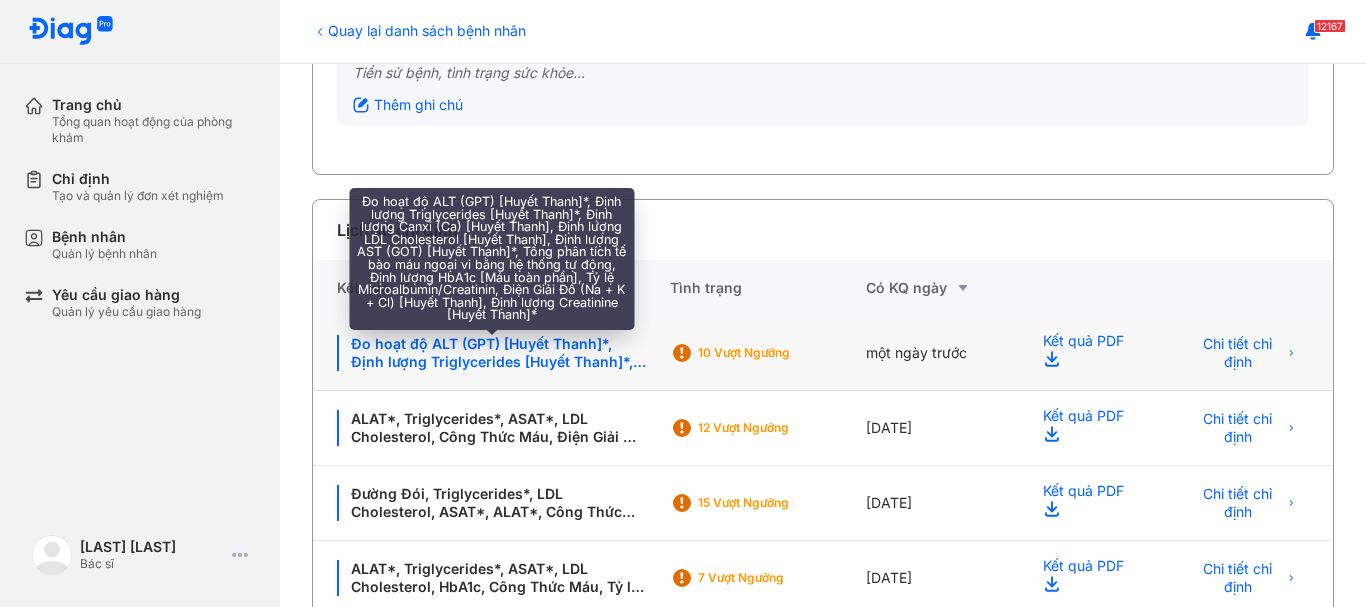 click on "Đo hoạt độ ALT (GPT) [Huyết Thanh]*, Định lượng Triglycerides [Huyết Thanh]*, Định lượng Canxi (Ca) [Huyết Thanh], Định lượng LDL Cholesterol [Huyết Thanh], Định lượng AST (GOT) [Huyết Thanh]*, Tổng phân tích tế bào máu ngoại vi bằng hệ thống tự động, Định lượng HbA1c [Máu toàn phần], Tỷ lệ Microalbumin/Creatinin, Điện Giải Đồ (Na + K + Cl) [Huyết Thanh], Định lượng Creatinine [Huyết Thanh]*" 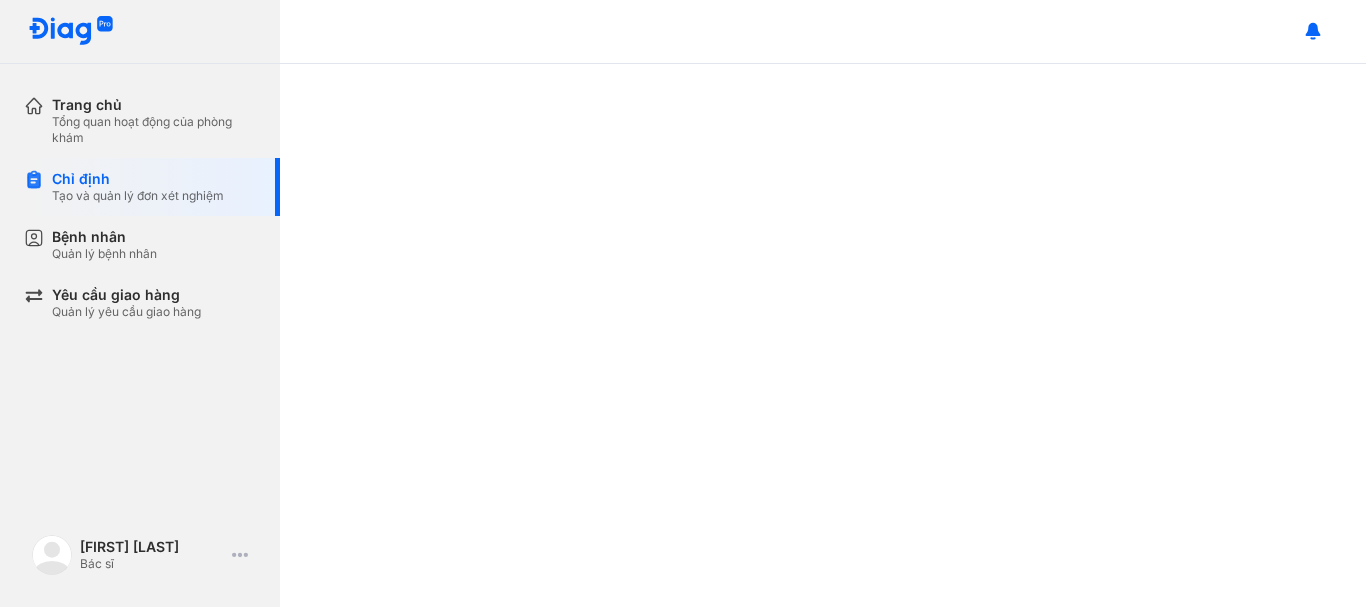 scroll, scrollTop: 0, scrollLeft: 0, axis: both 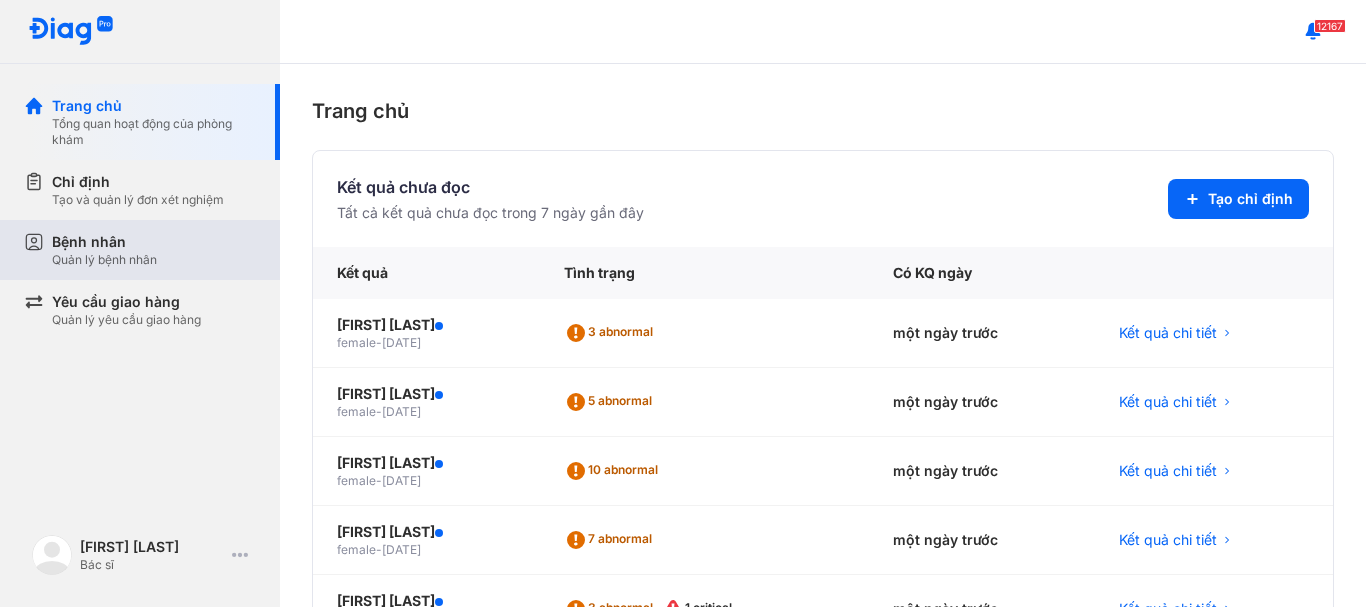 click on "Bệnh nhân" at bounding box center [104, 242] 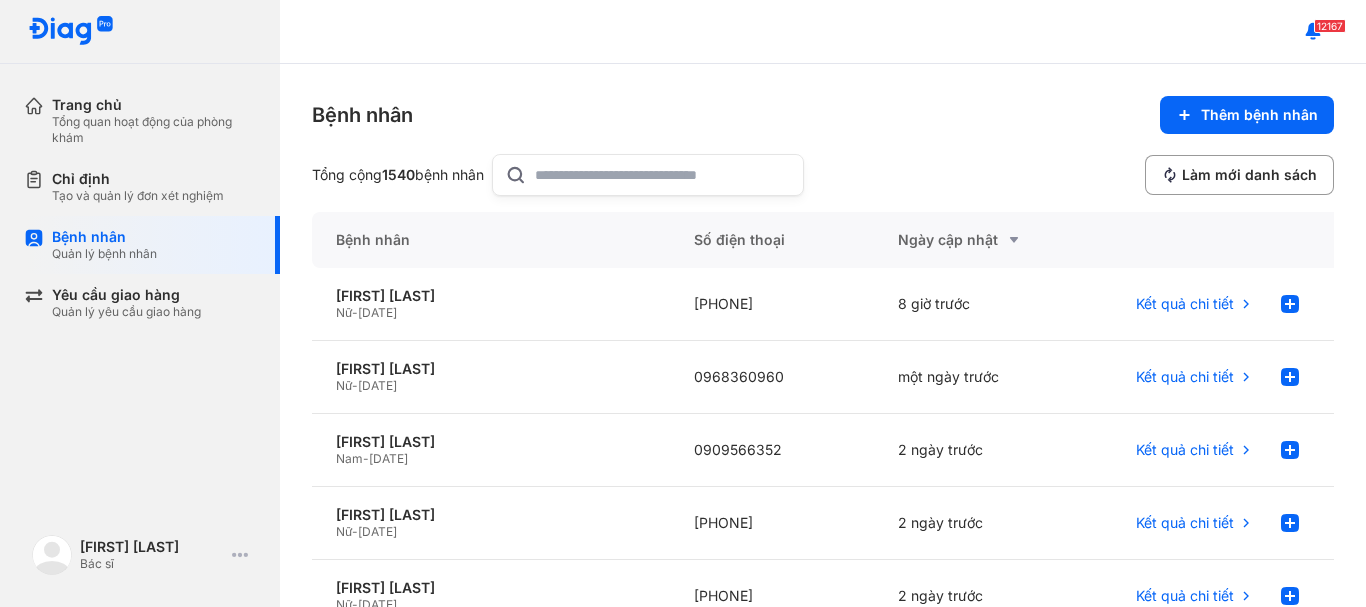 click 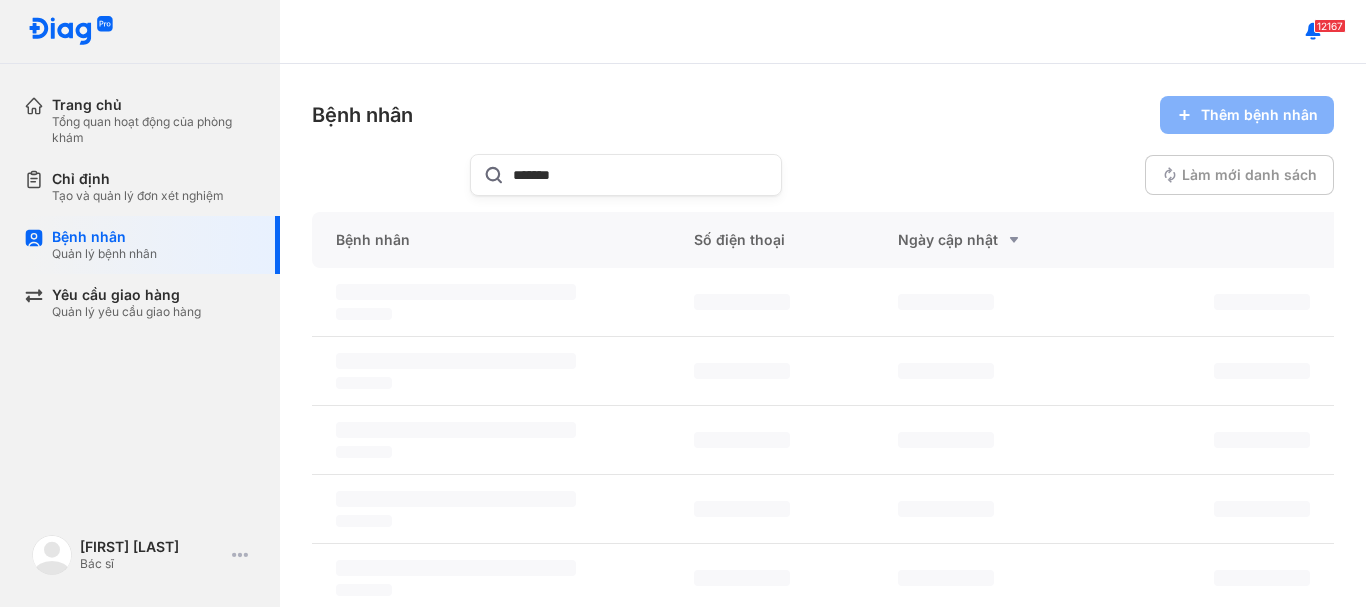type on "*******" 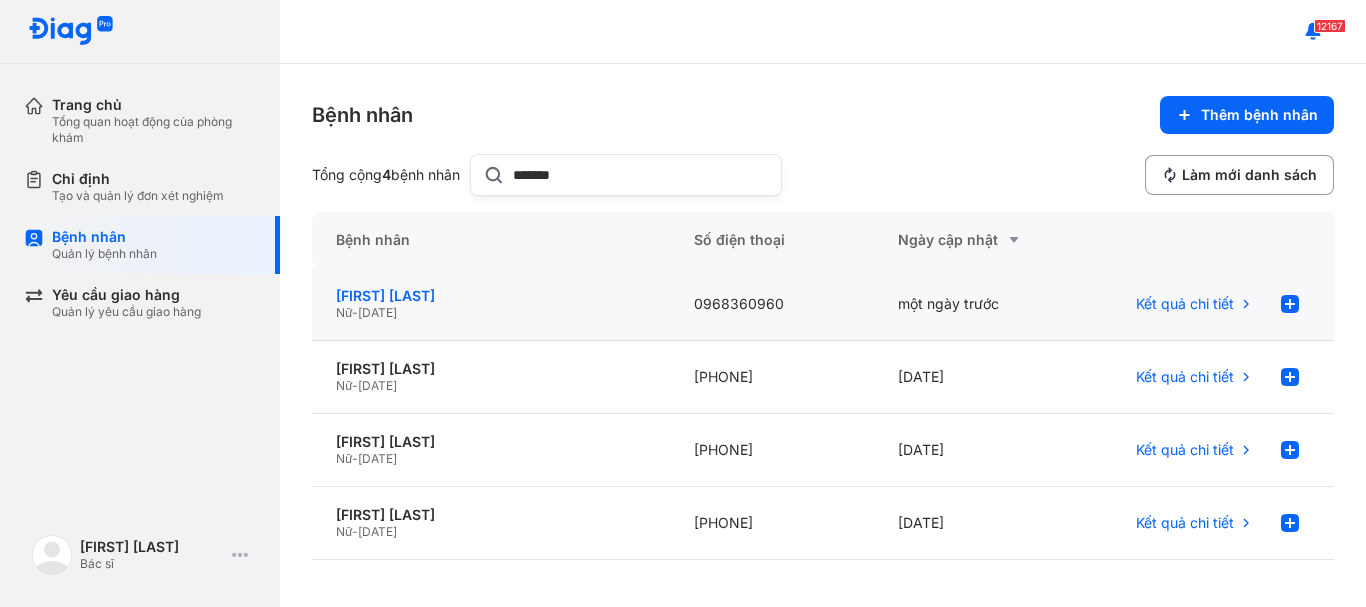 click on "[FIRST] [LAST]" 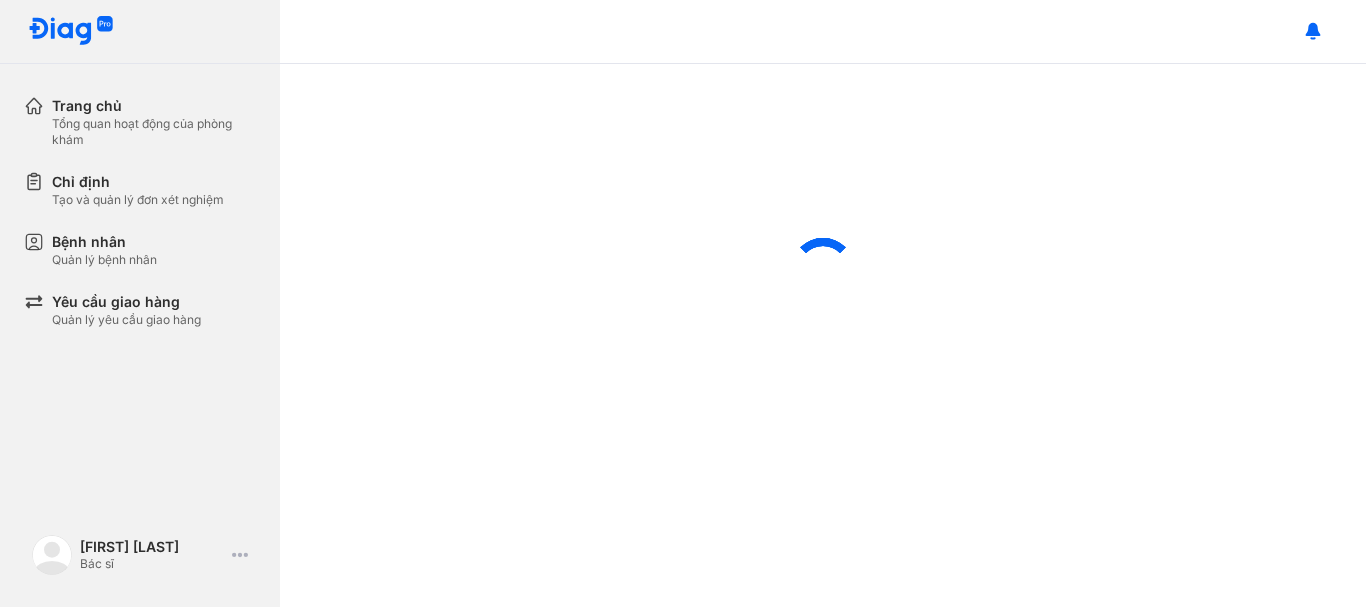 scroll, scrollTop: 0, scrollLeft: 0, axis: both 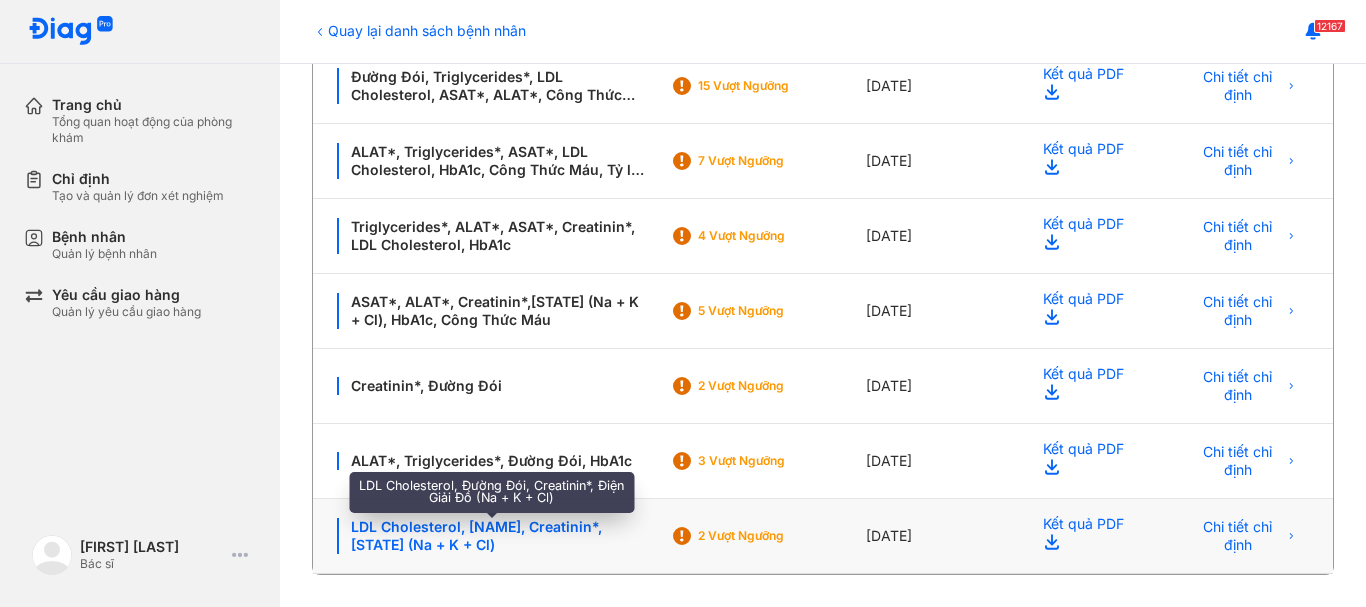 click on "LDL Cholesterol, Đường Đói, Creatinin*, Điện Giải Đồ (Na + K + Cl)" 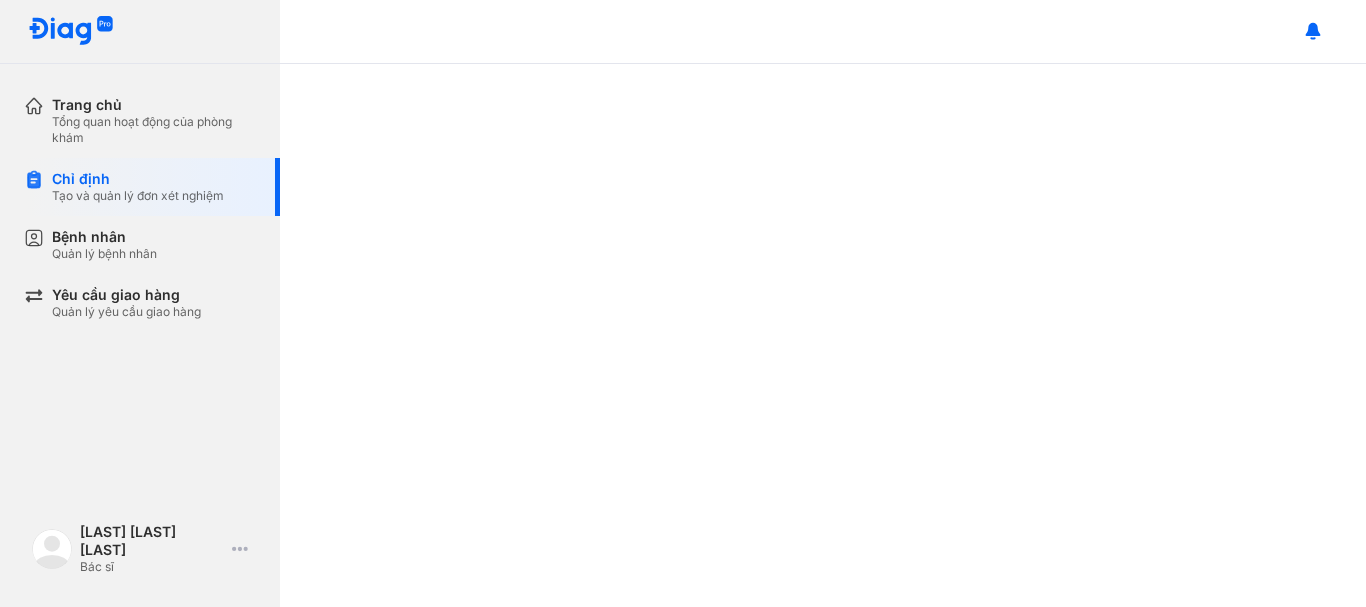 scroll, scrollTop: 0, scrollLeft: 0, axis: both 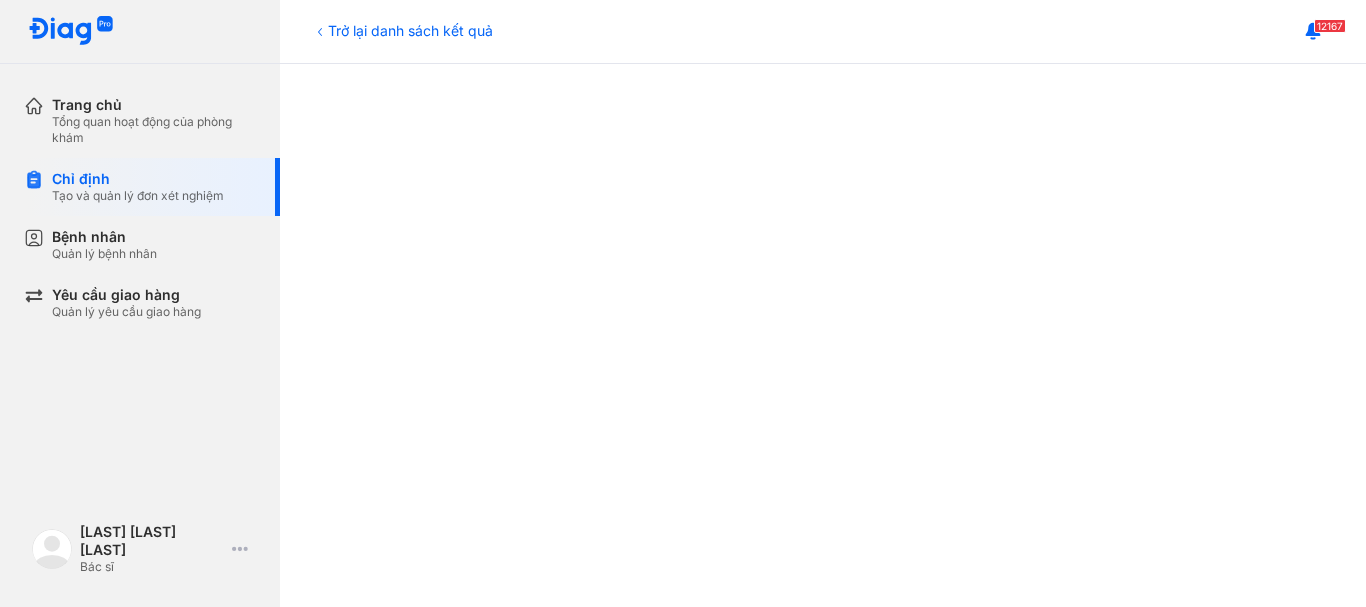 click at bounding box center [823, 555] 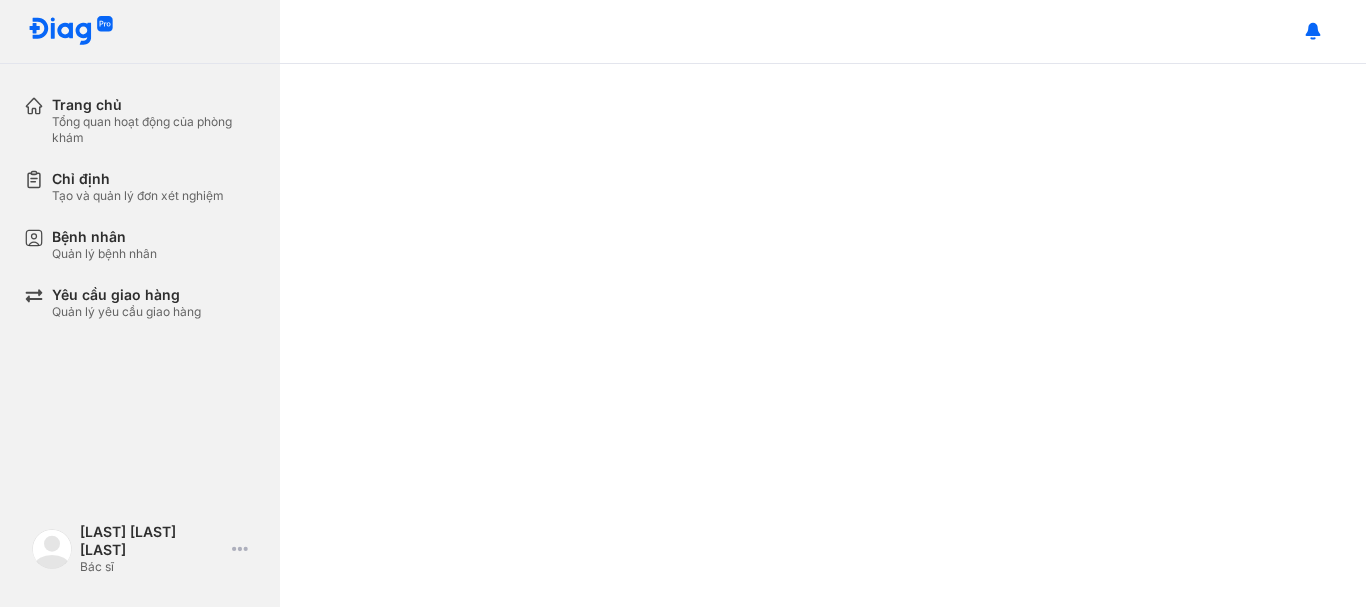 scroll, scrollTop: 0, scrollLeft: 0, axis: both 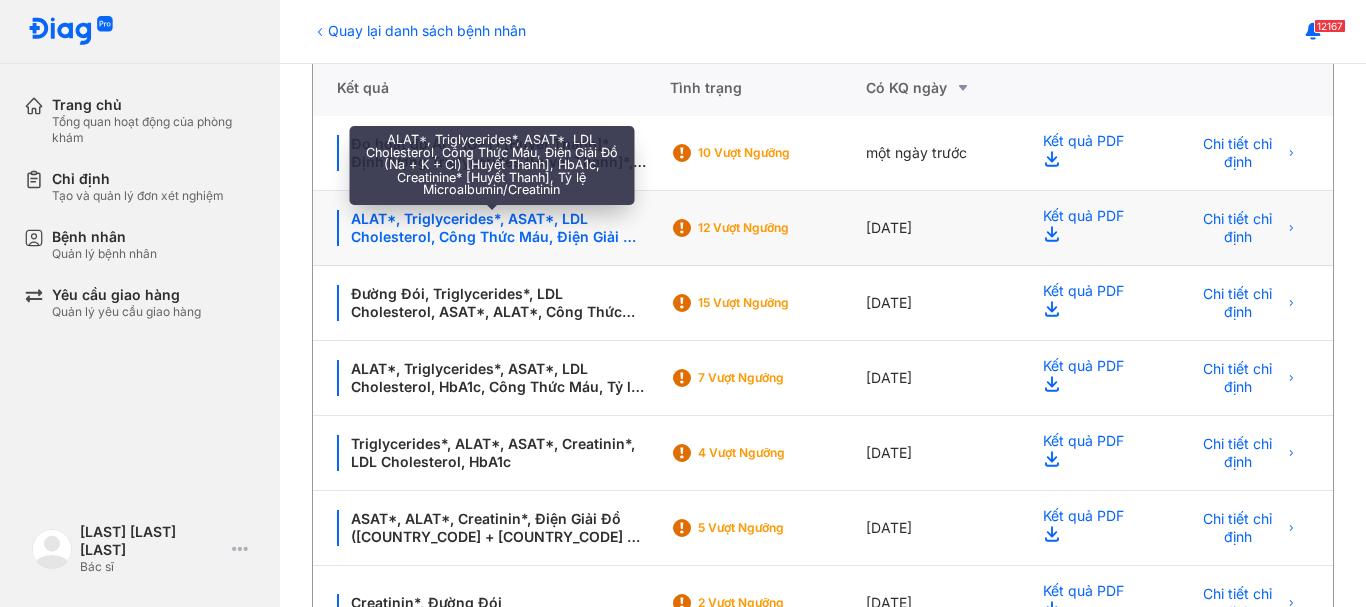 click on "ALAT*, Triglycerides*, ASAT*, LDL Cholesterol, Công Thức Máu, Điện Giải Đồ (Na + K + Cl) [Huyết Thanh], HbA1c, Creatinine* [Huyết Thanh], Tỷ lệ Microalbumin/Creatinin" 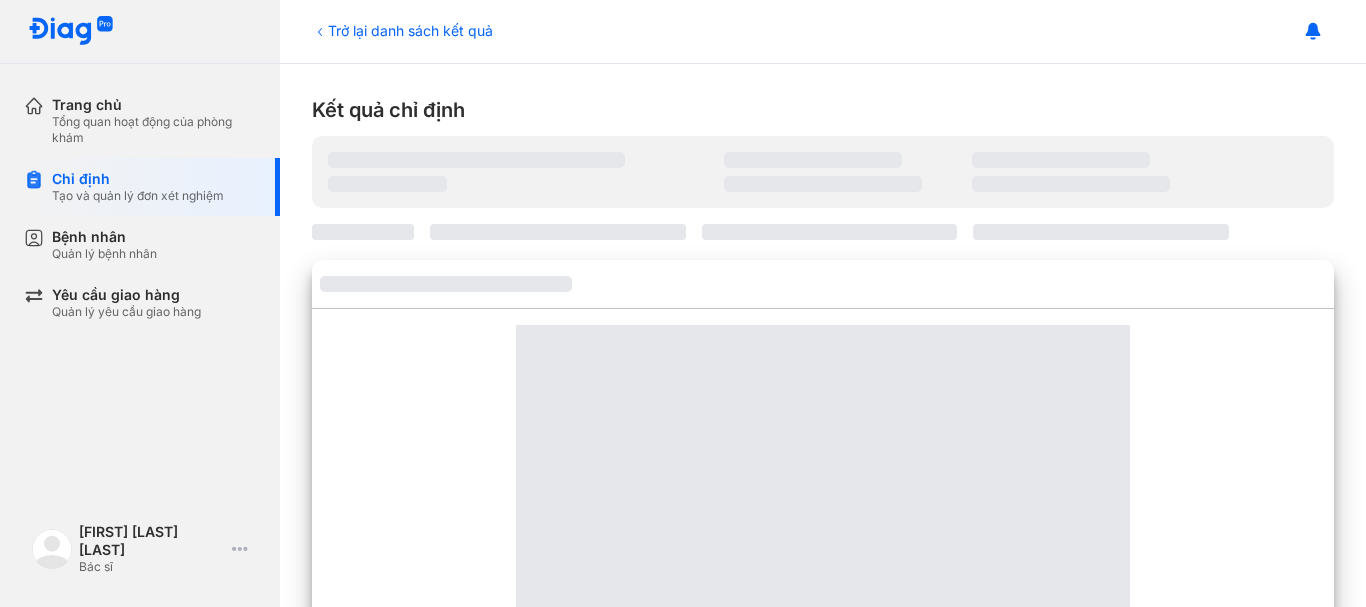 scroll, scrollTop: 0, scrollLeft: 0, axis: both 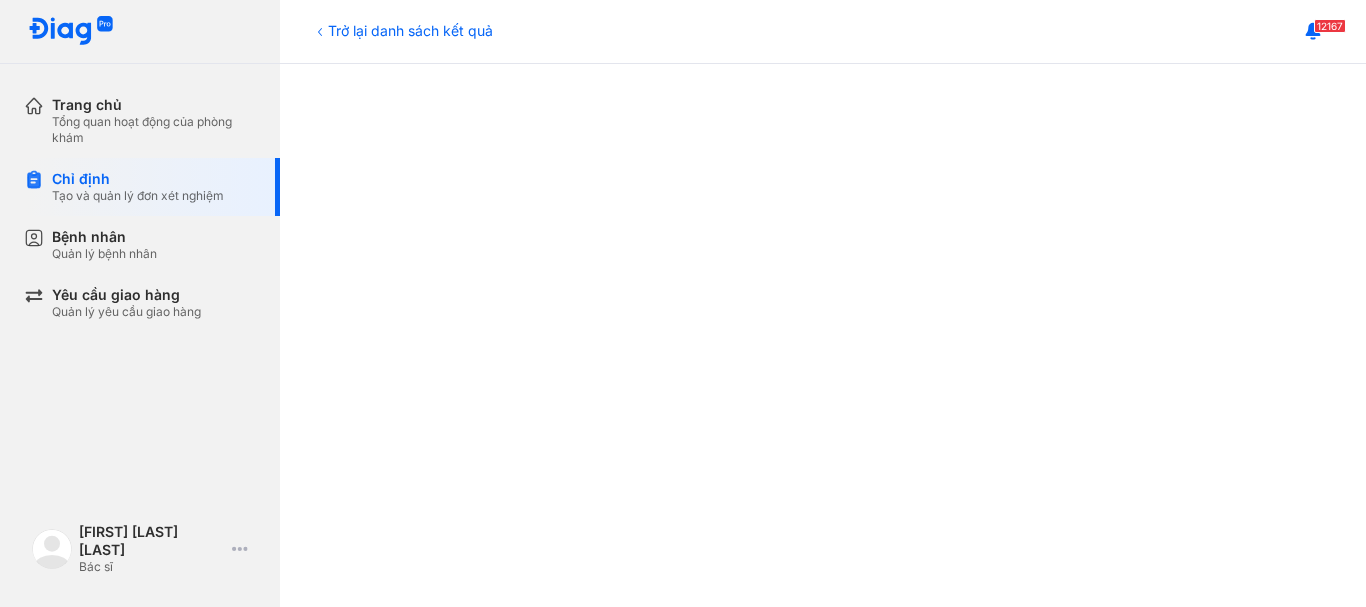 click 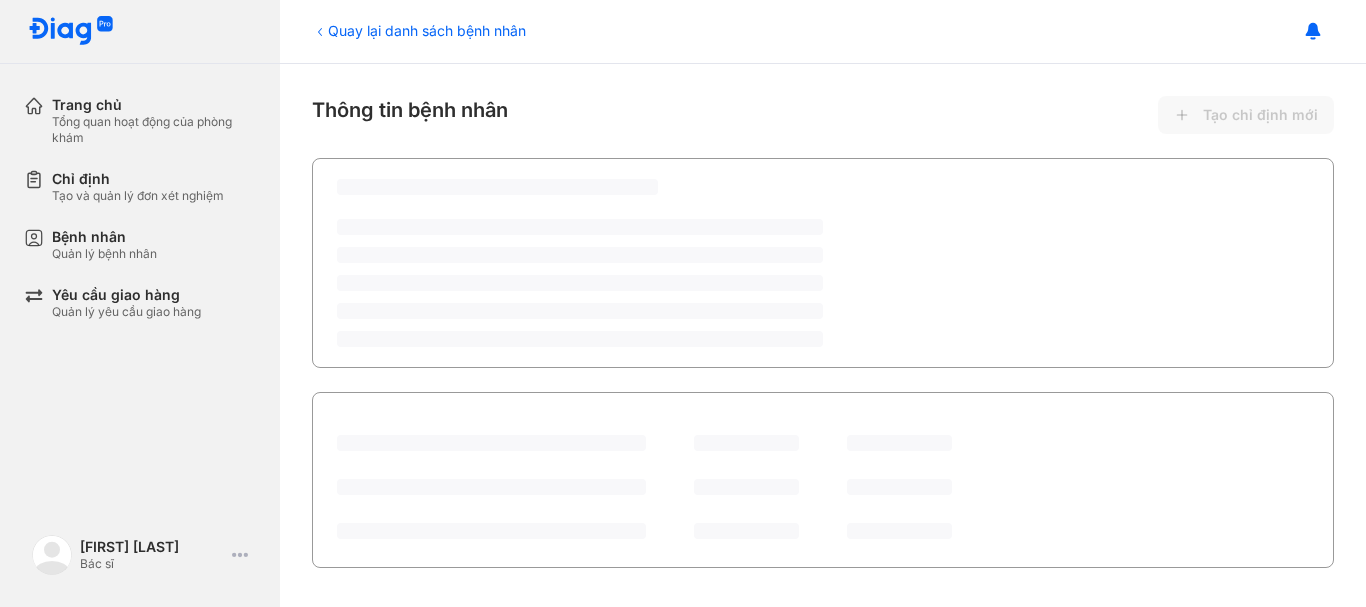scroll, scrollTop: 0, scrollLeft: 0, axis: both 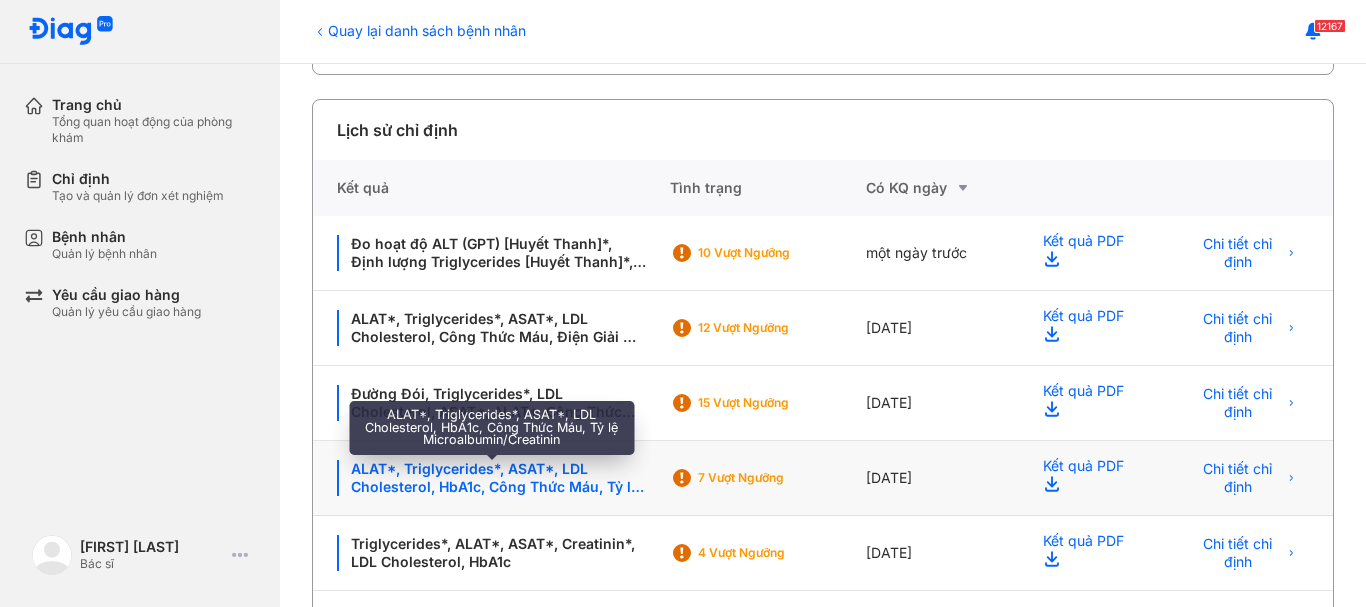 click on "ALAT*, Triglycerides*, ASAT*, LDL Cholesterol, HbA1c, Công Thức Máu, Tỷ lệ Microalbumin/Creatinin" 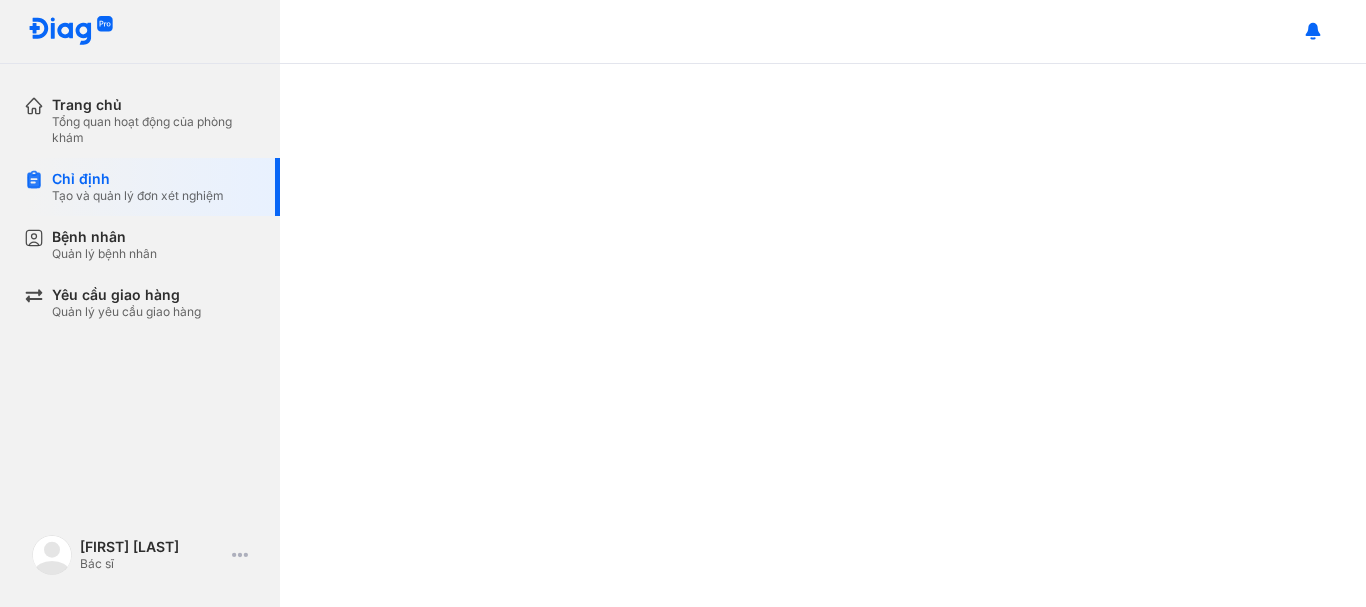 scroll, scrollTop: 0, scrollLeft: 0, axis: both 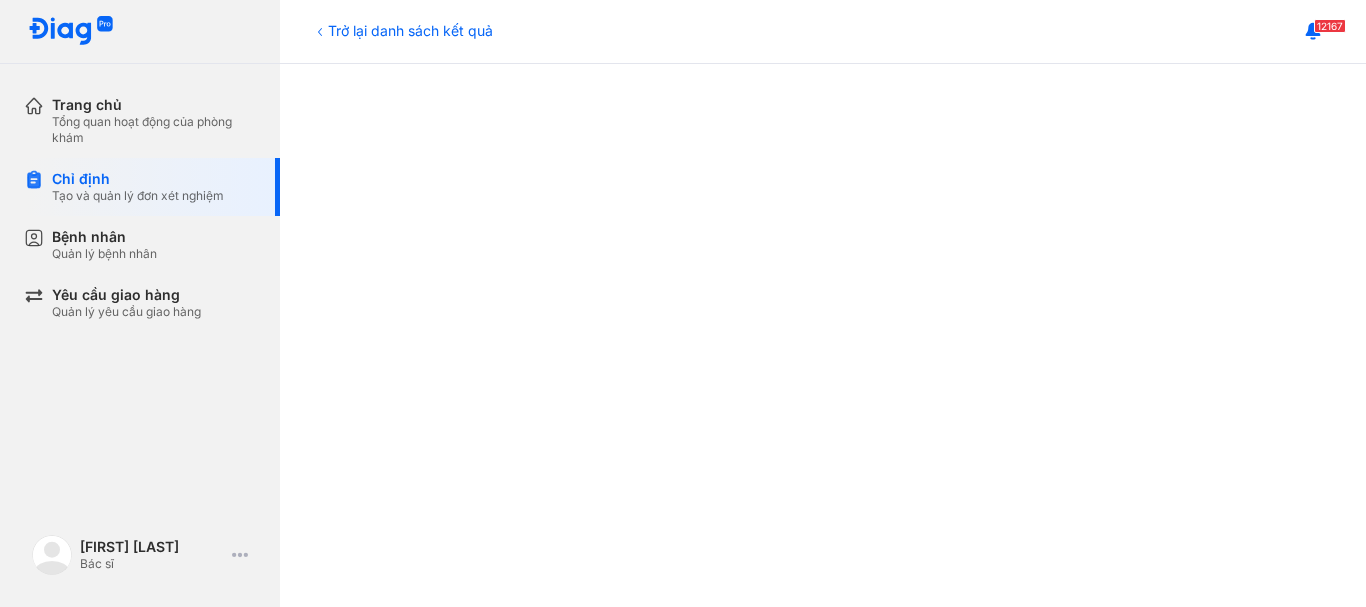 click 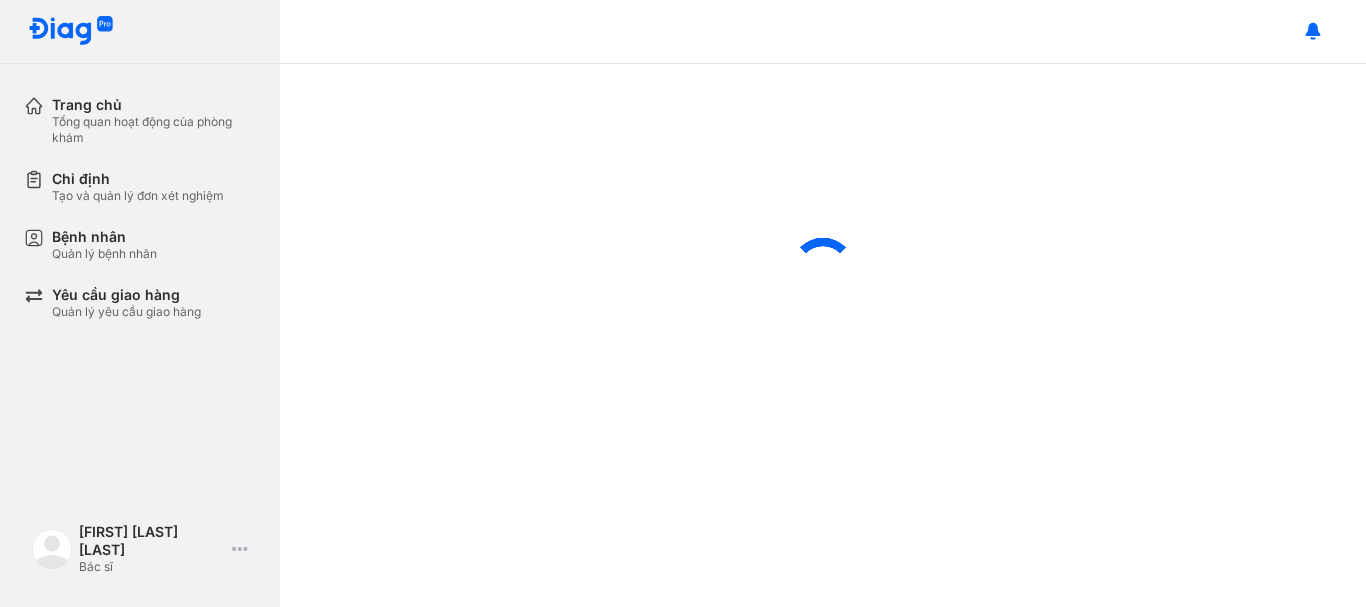 scroll, scrollTop: 0, scrollLeft: 0, axis: both 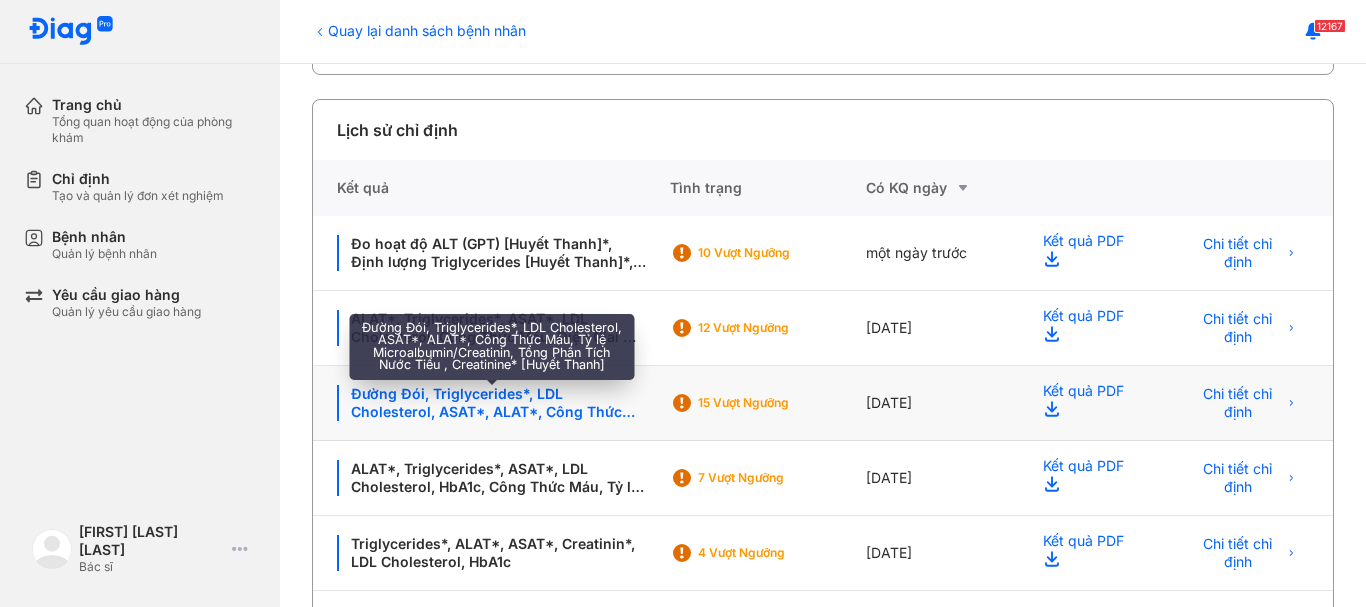 click on "Đường Đói, Triglycerides*, LDL Cholesterol, ASAT*, ALAT*, Công Thức Máu, Tỷ lệ Microalbumin/Creatinin, Tổng Phân Tích Nước Tiểu , Creatinine* [Huyết Thanh]" 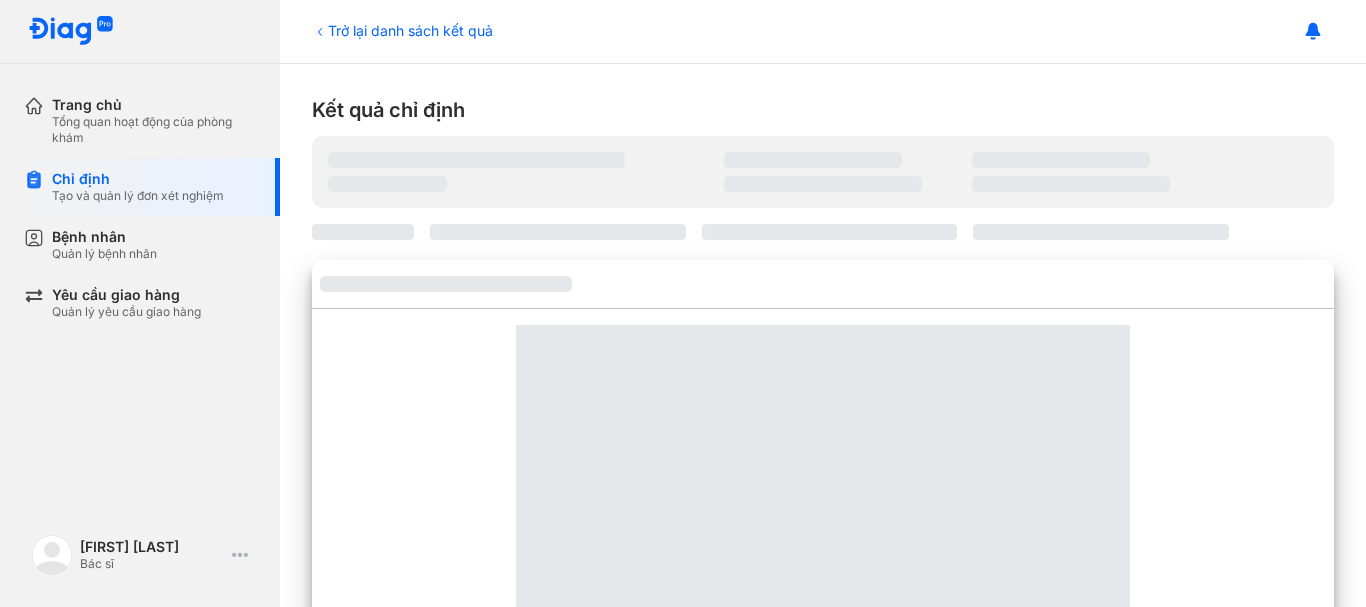scroll, scrollTop: 0, scrollLeft: 0, axis: both 